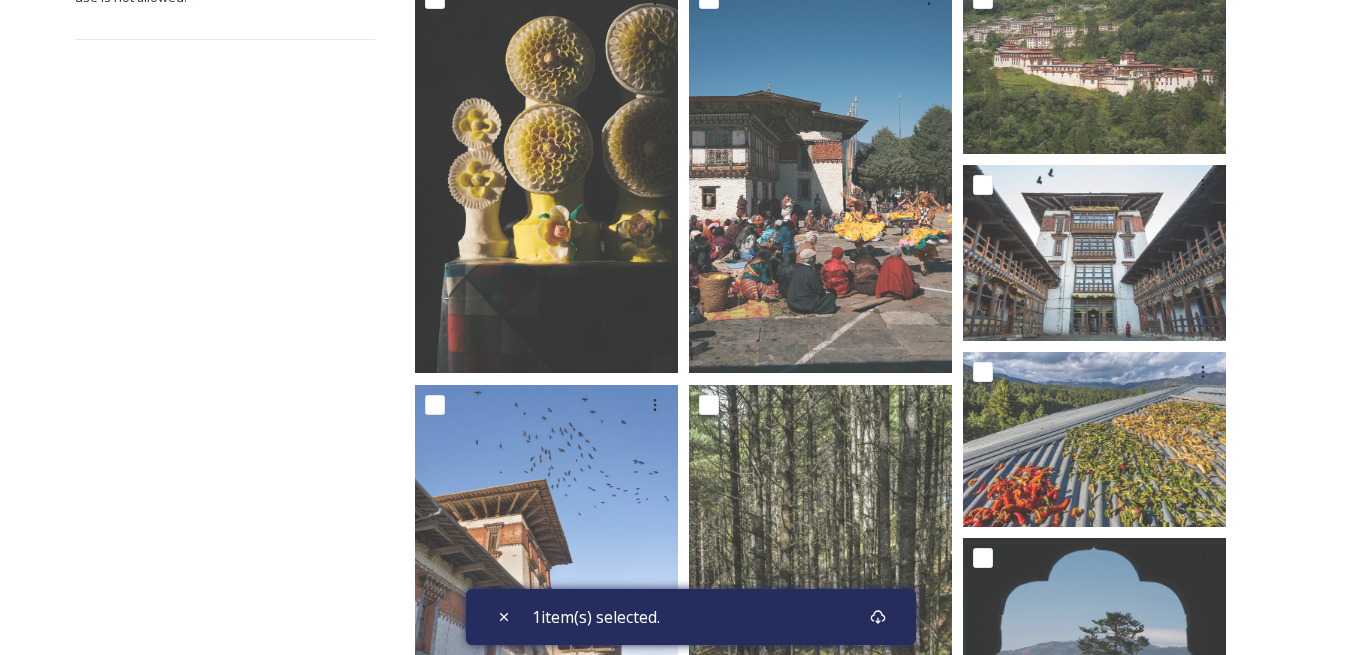 scroll, scrollTop: 0, scrollLeft: 0, axis: both 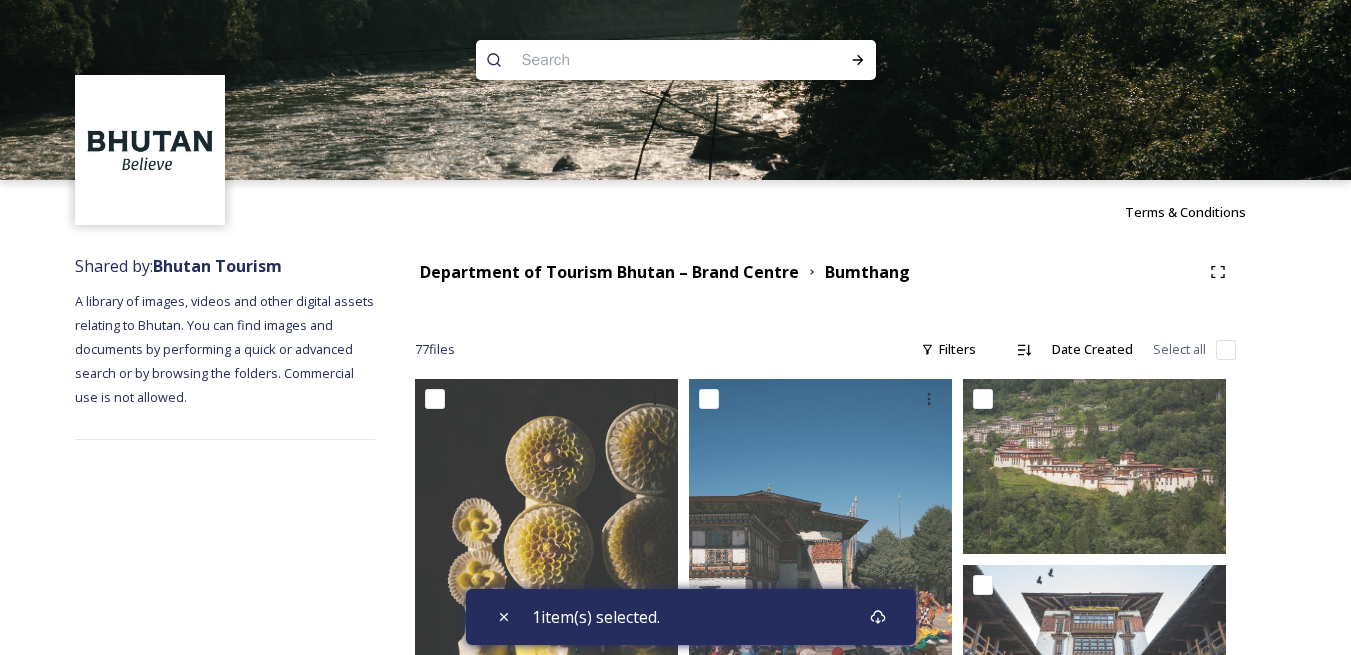 click at bounding box center (1226, 350) 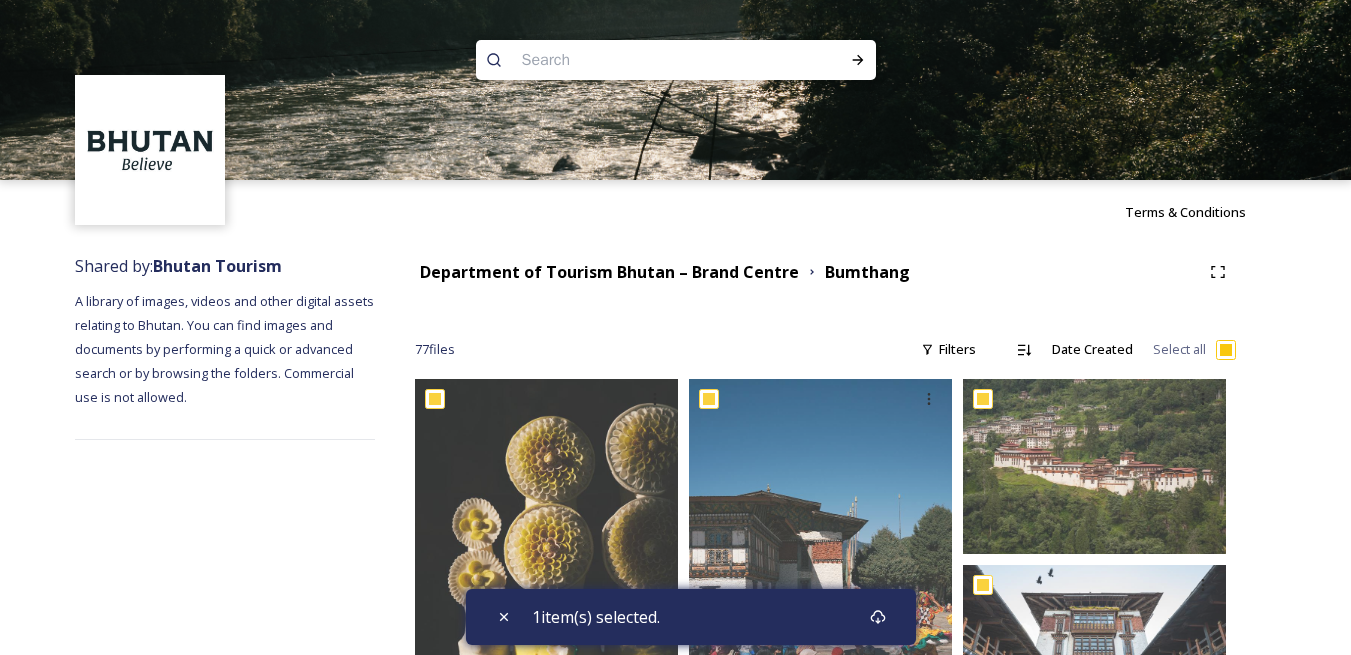 checkbox on "true" 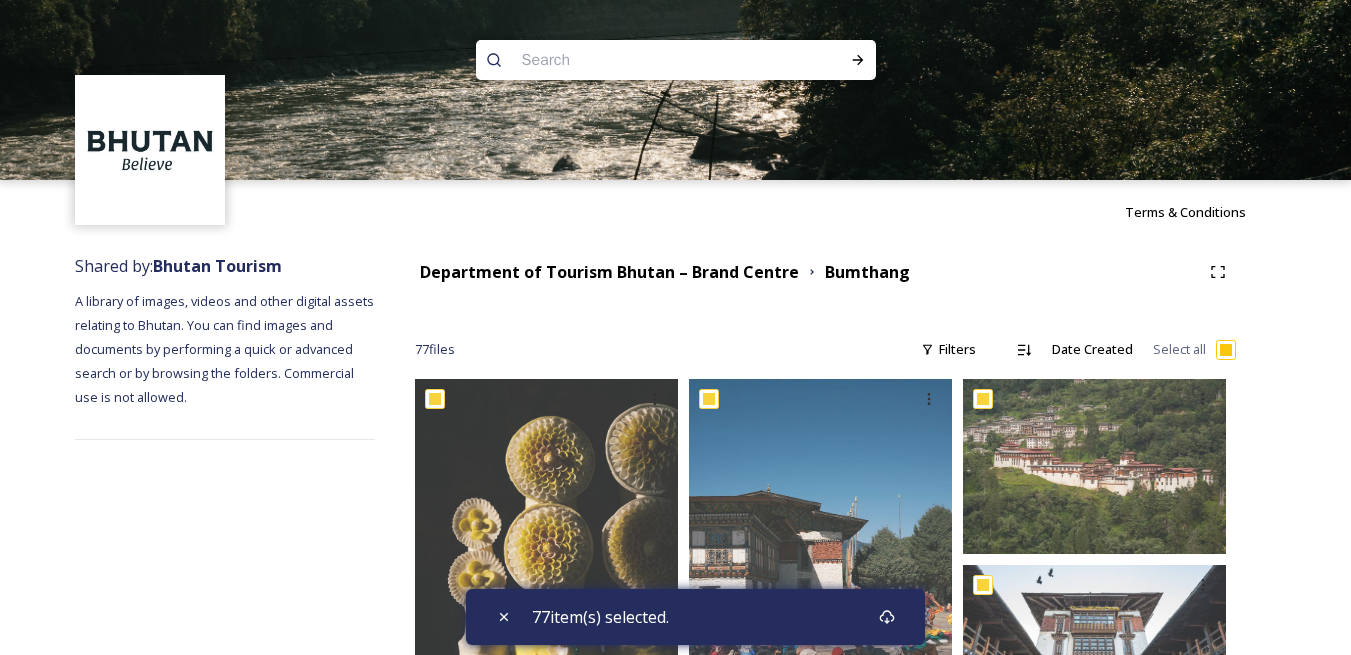 click at bounding box center [1226, 350] 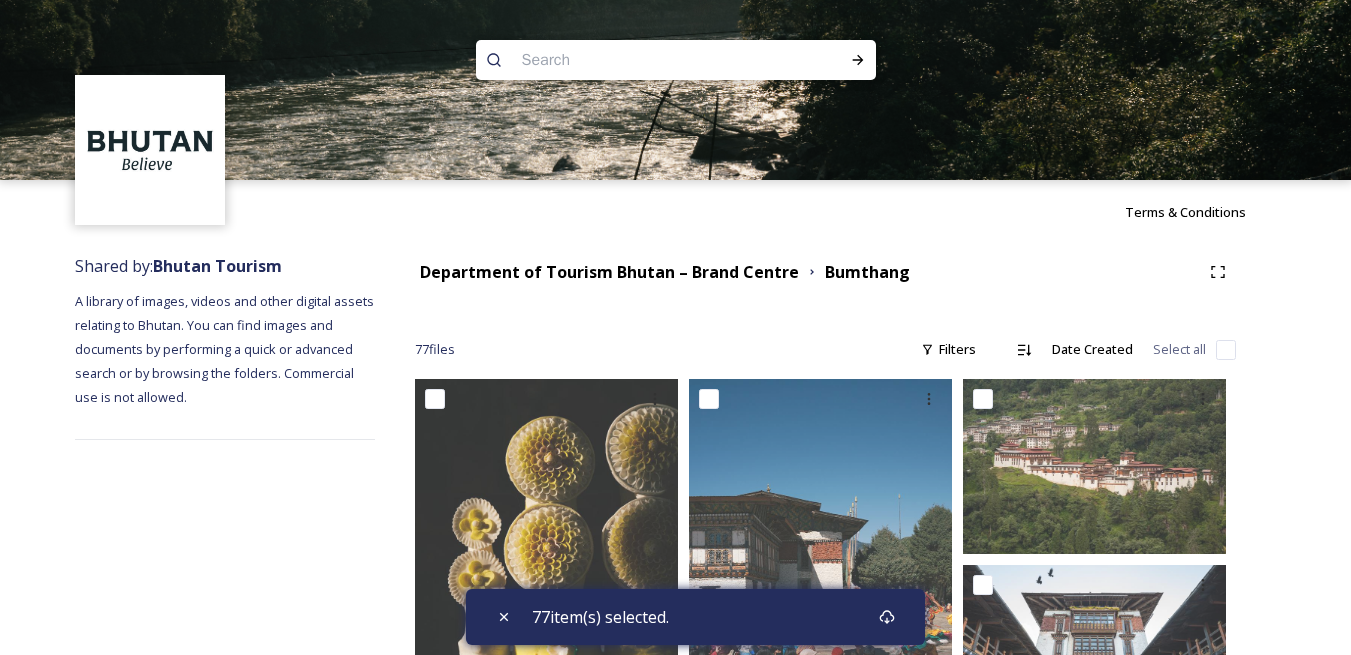 checkbox on "false" 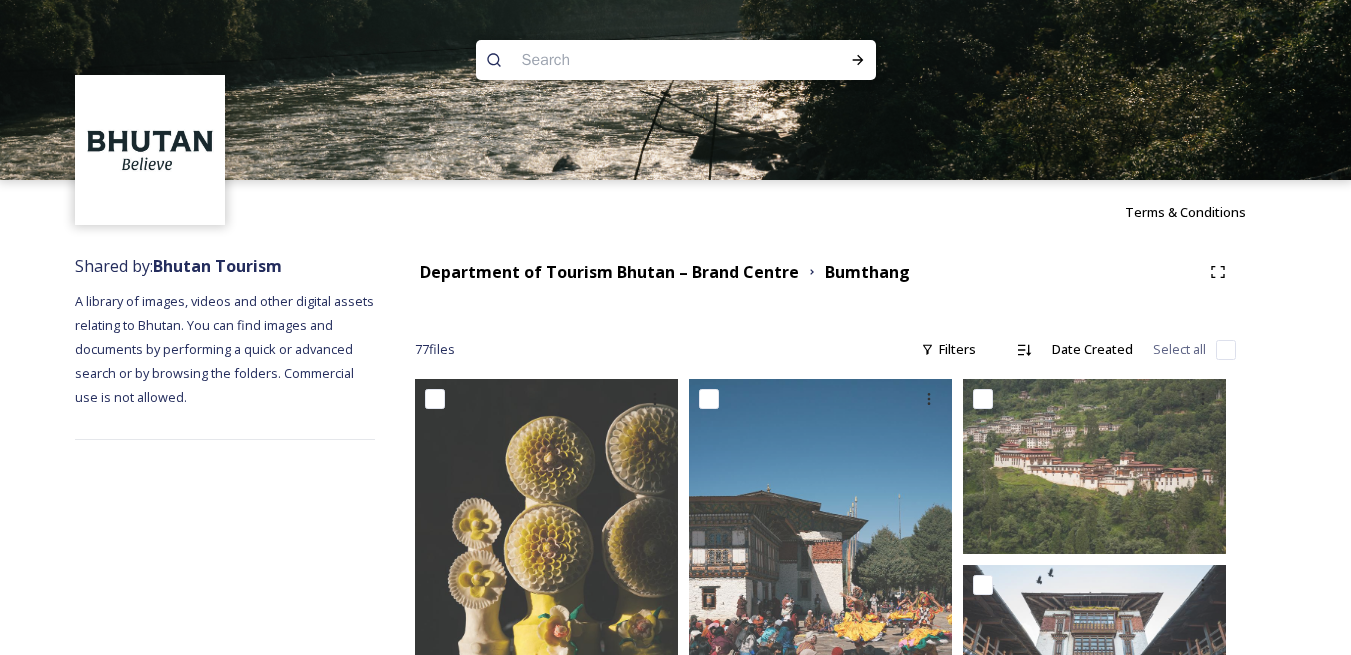 click at bounding box center (1226, 350) 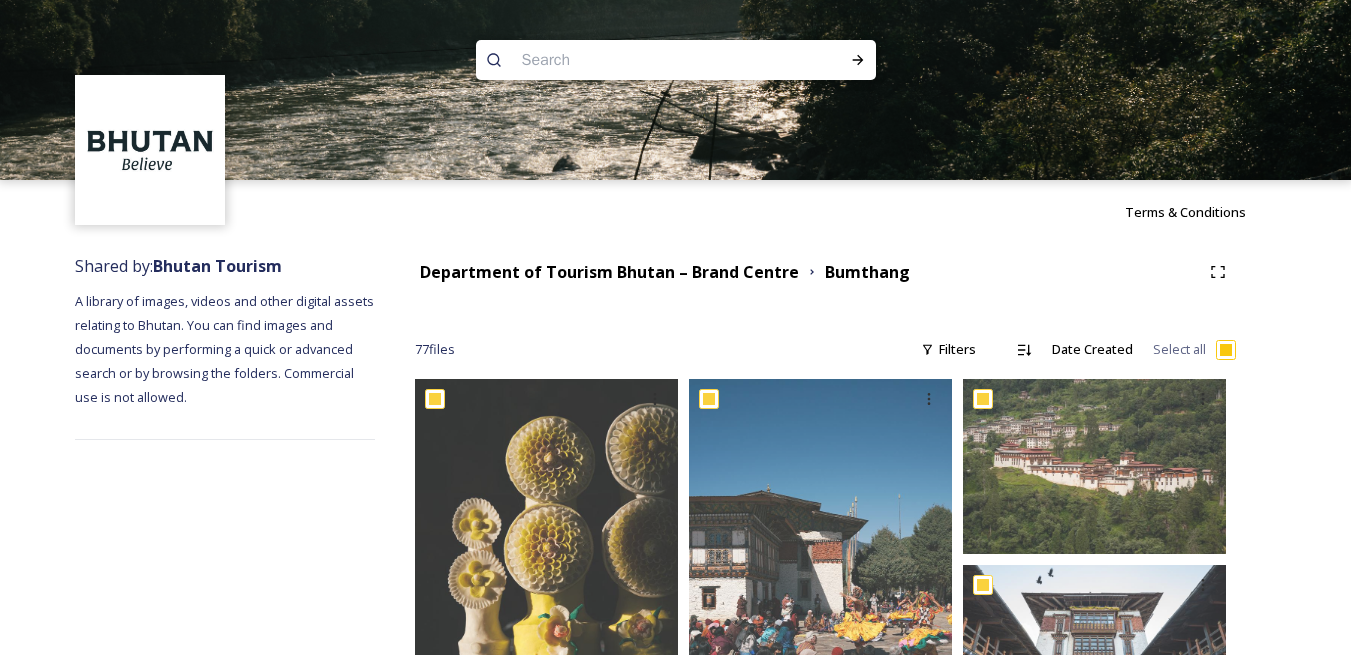checkbox on "true" 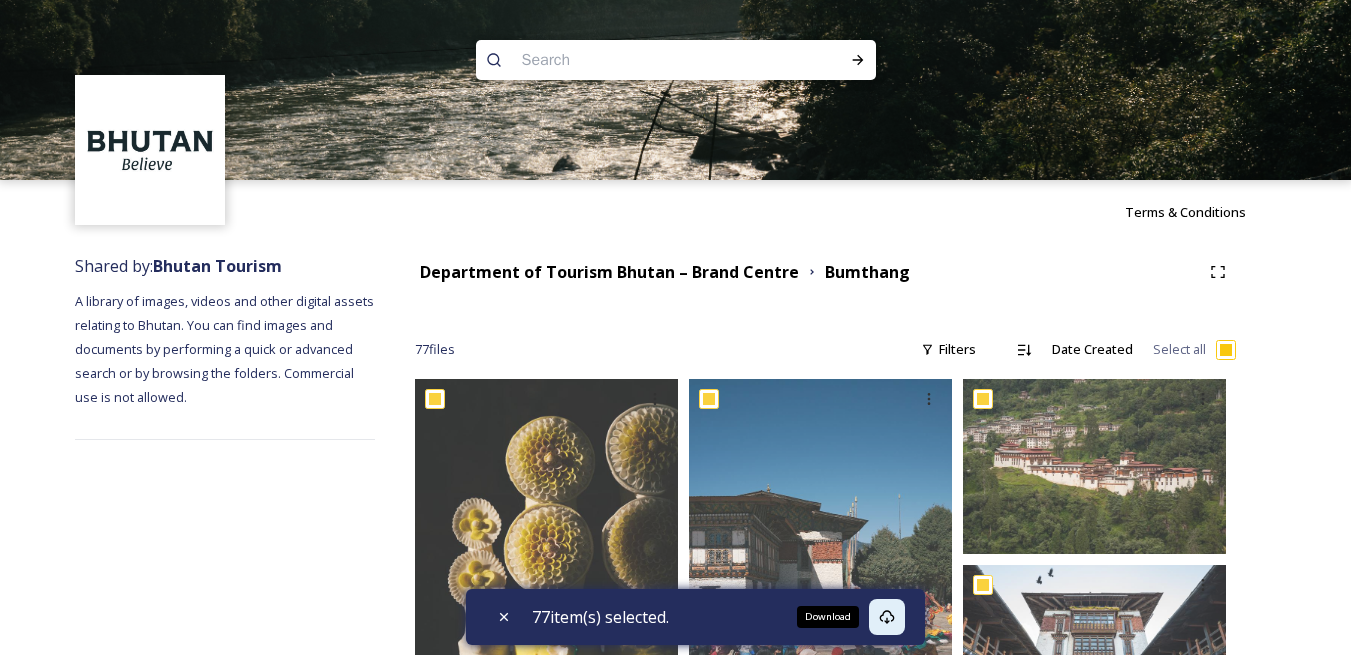 click 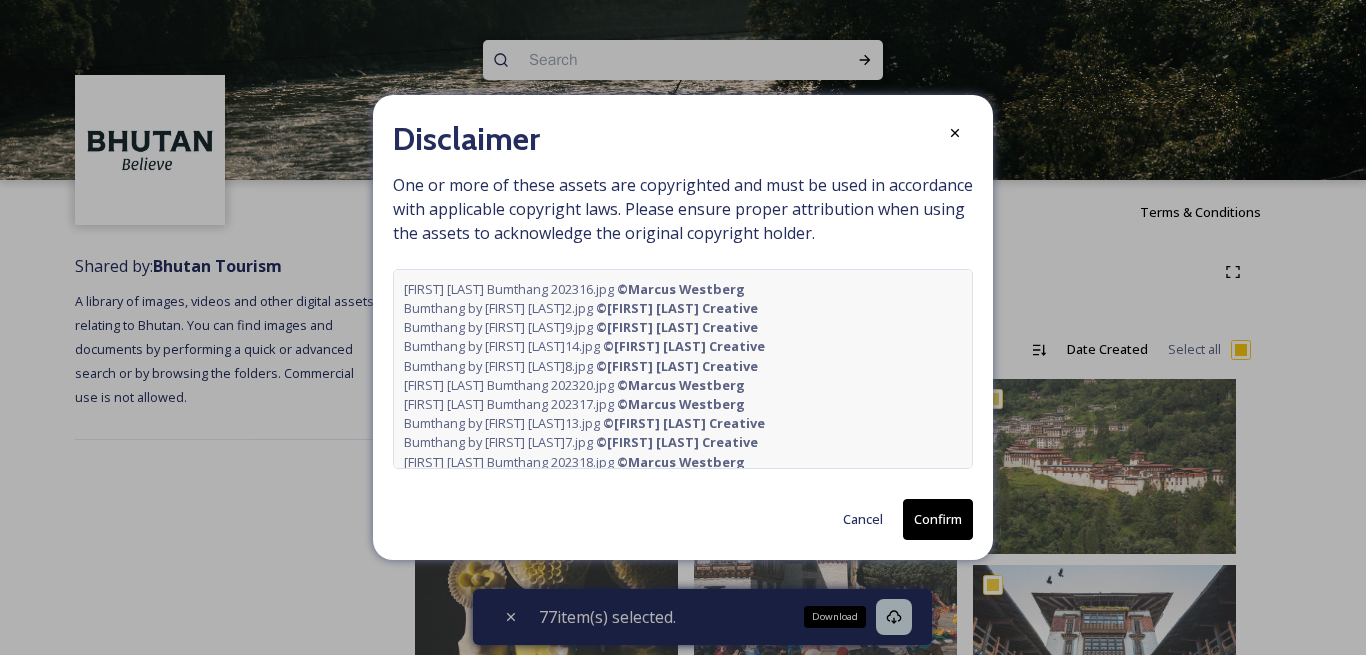 click on "Confirm" at bounding box center (938, 519) 